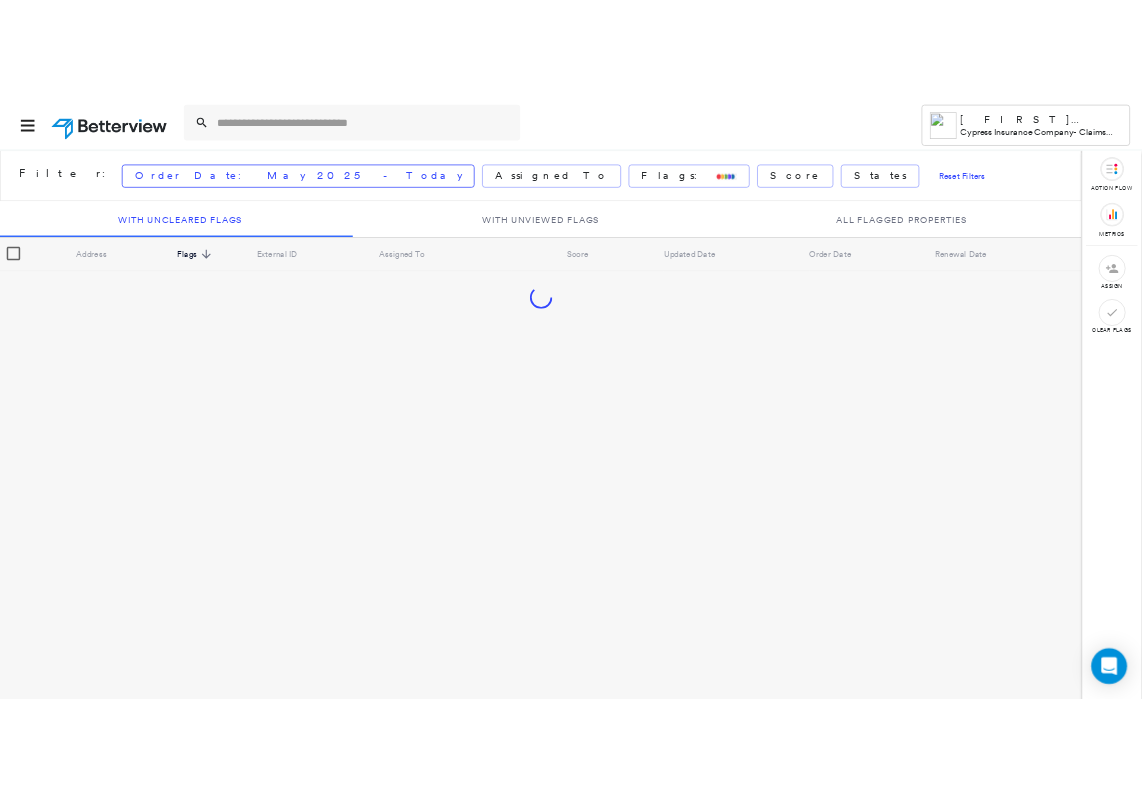 scroll, scrollTop: 0, scrollLeft: 0, axis: both 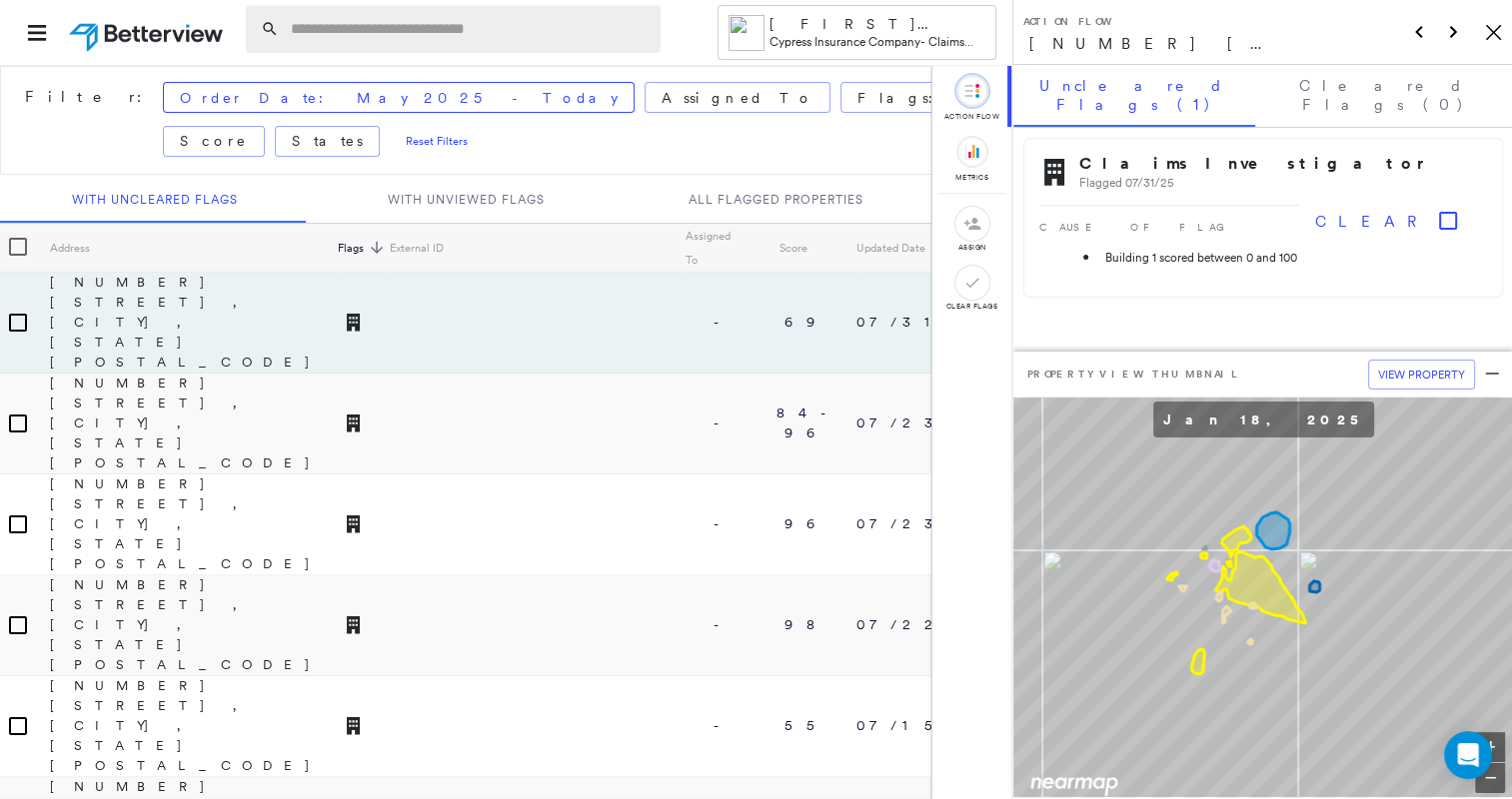 click at bounding box center [470, 29] 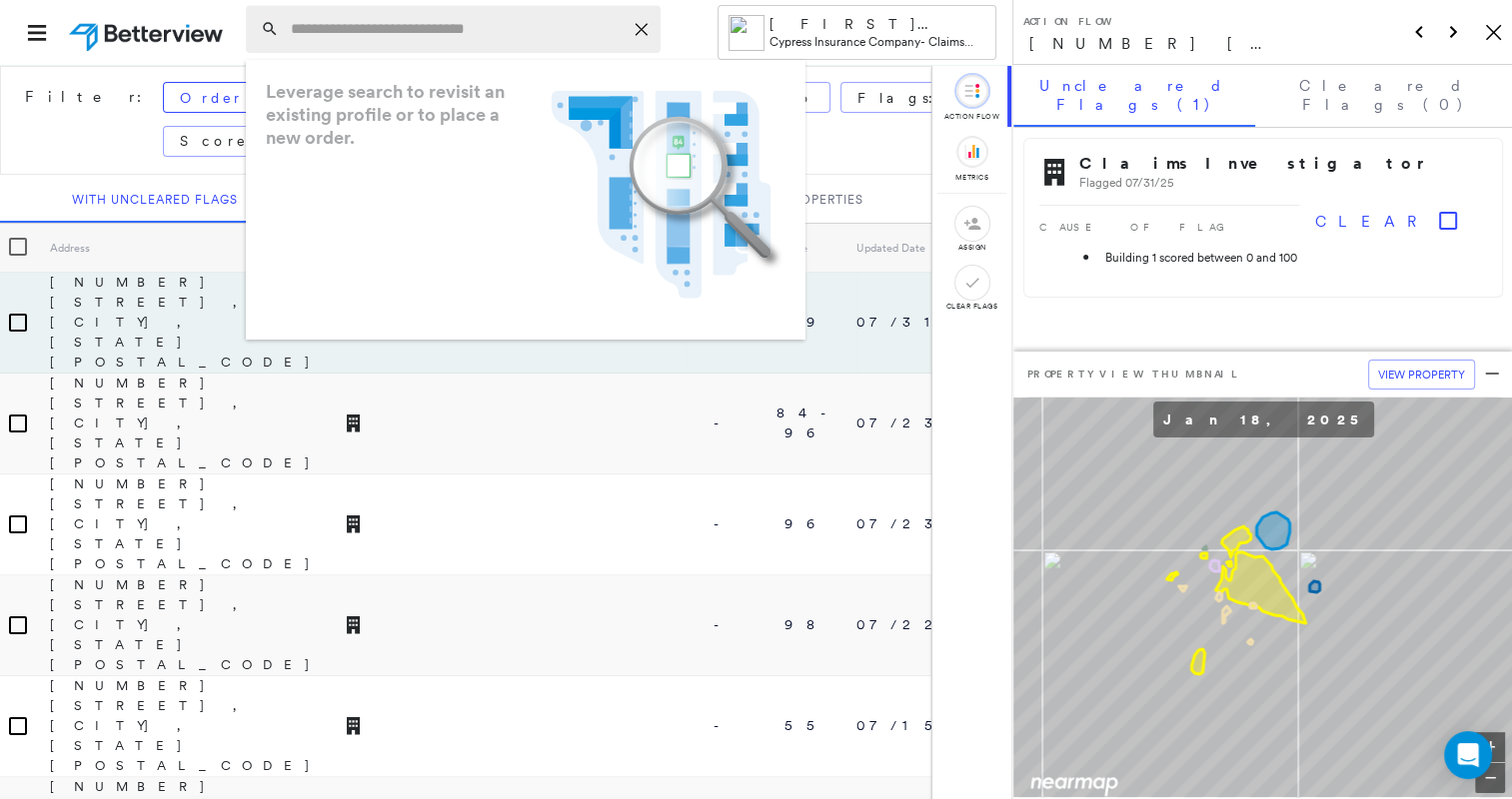 paste on "**********" 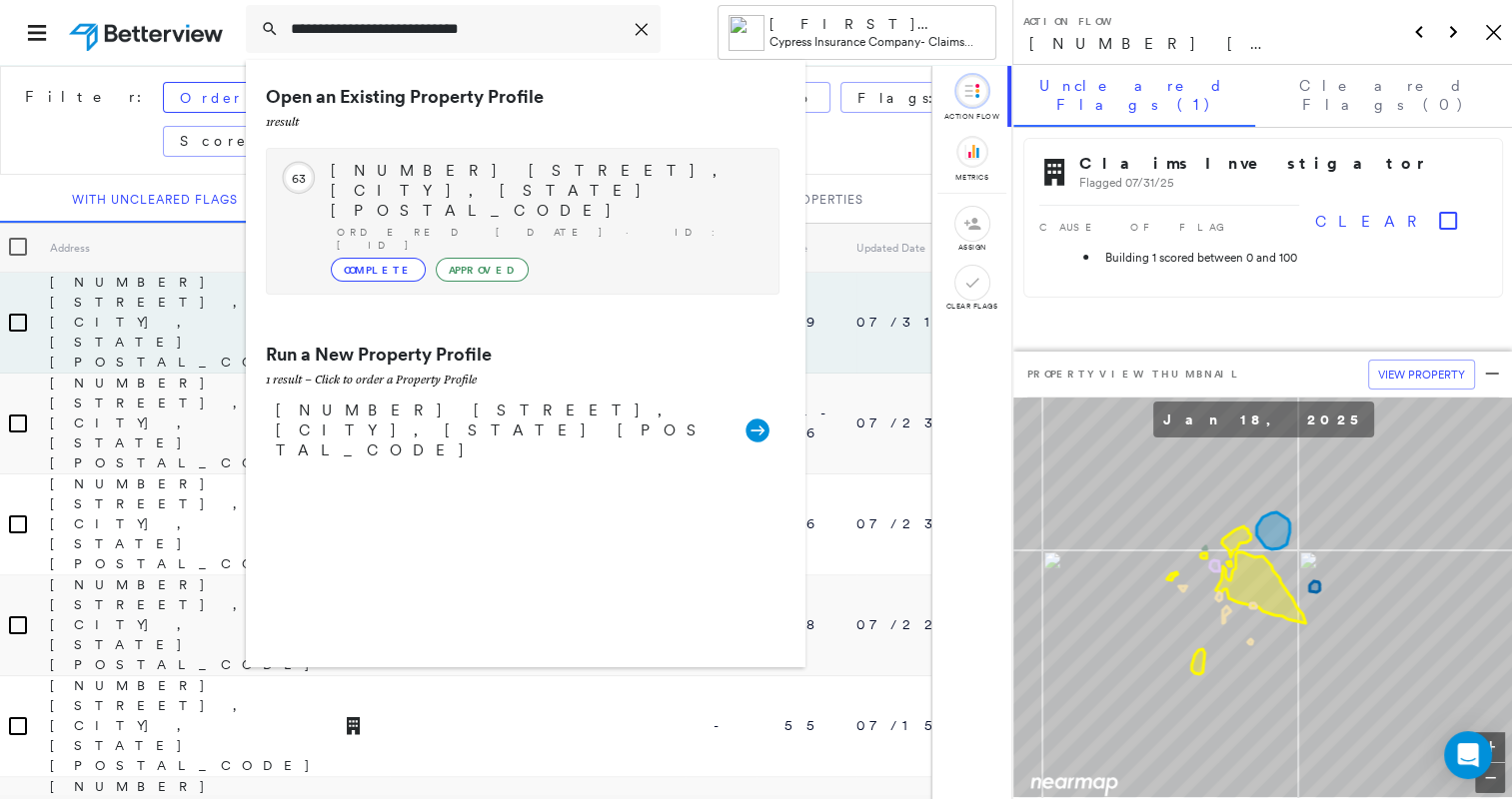type on "**********" 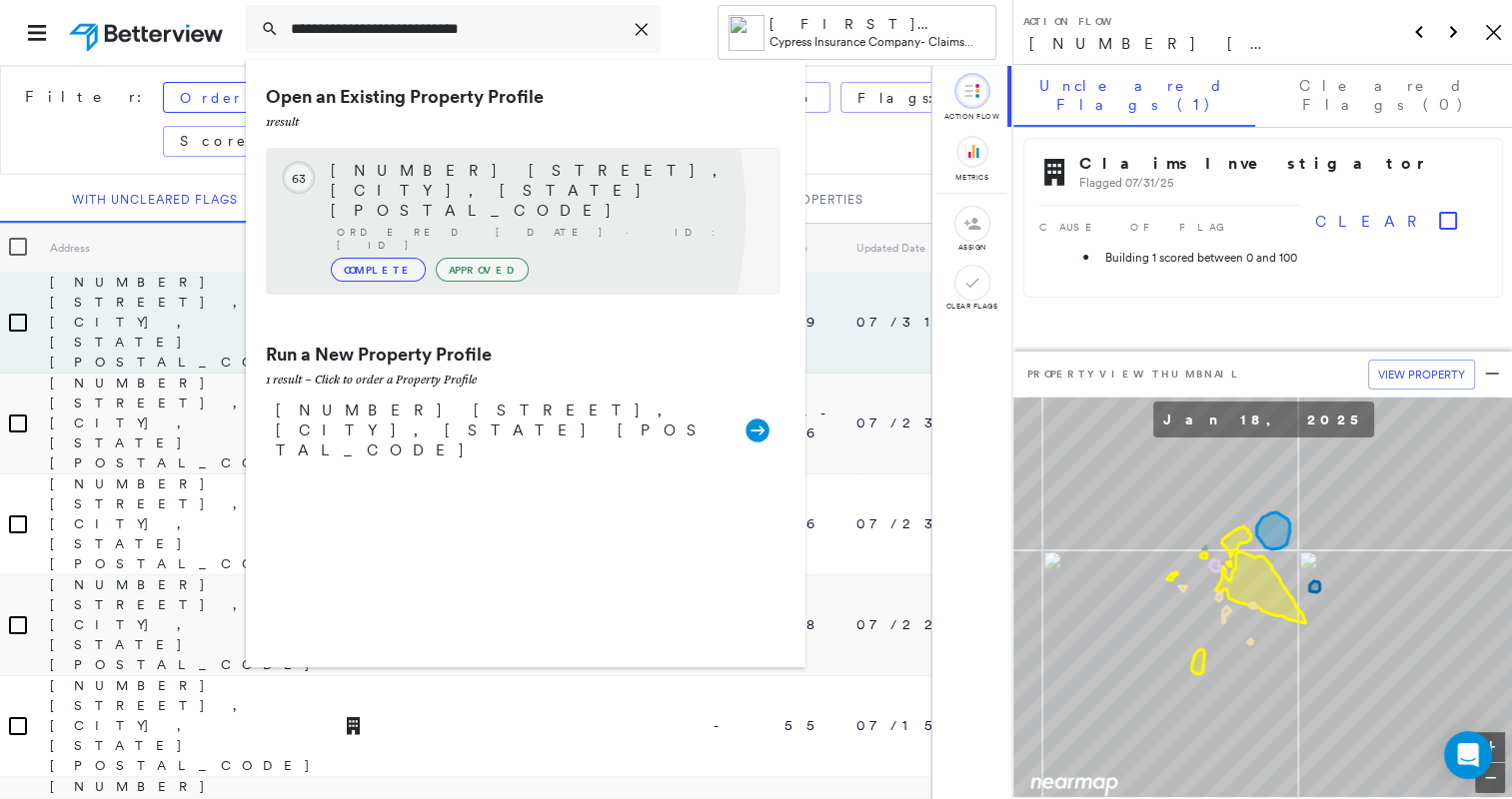 click on "Complete" at bounding box center [378, 270] 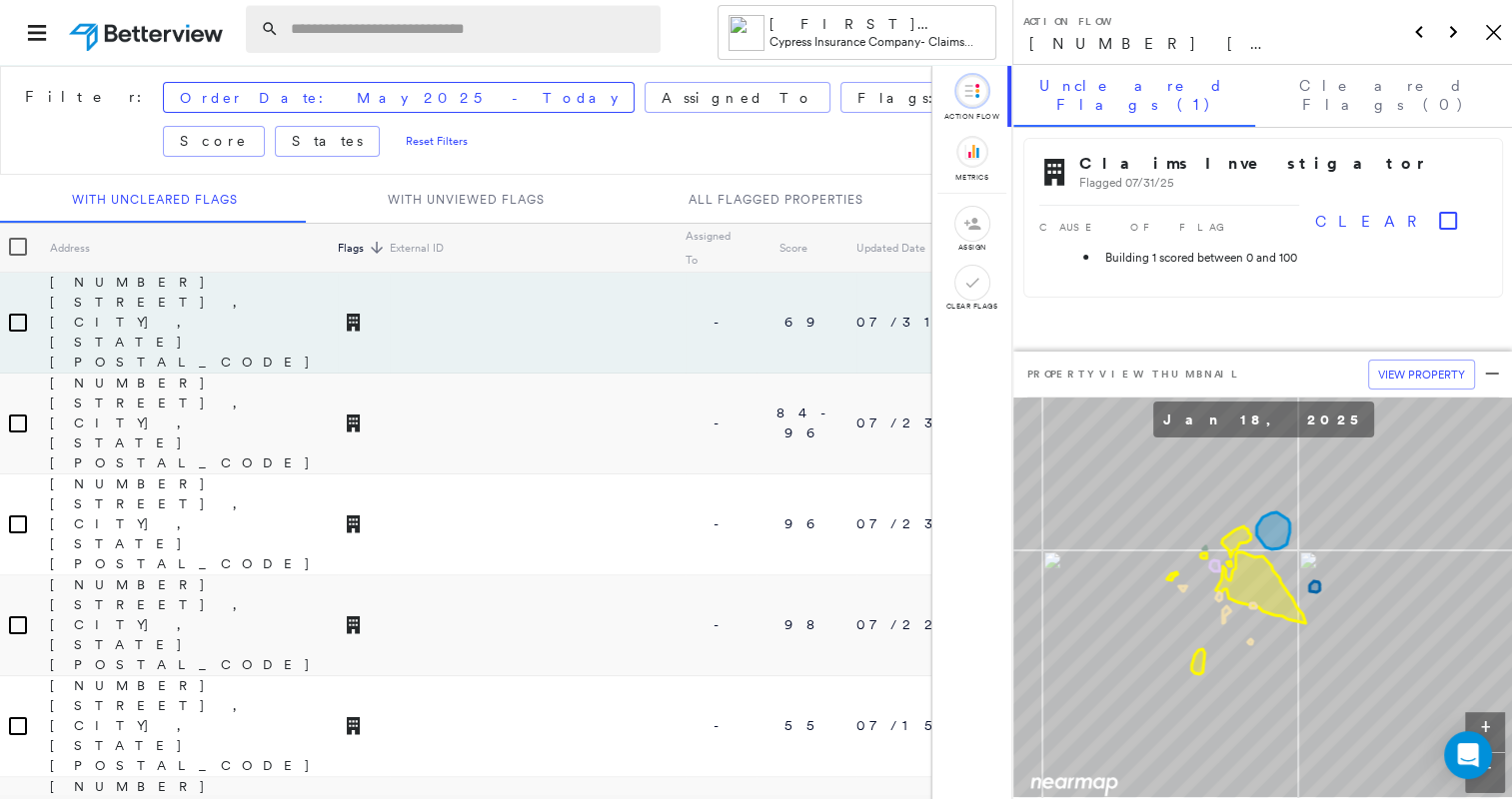click at bounding box center (470, 29) 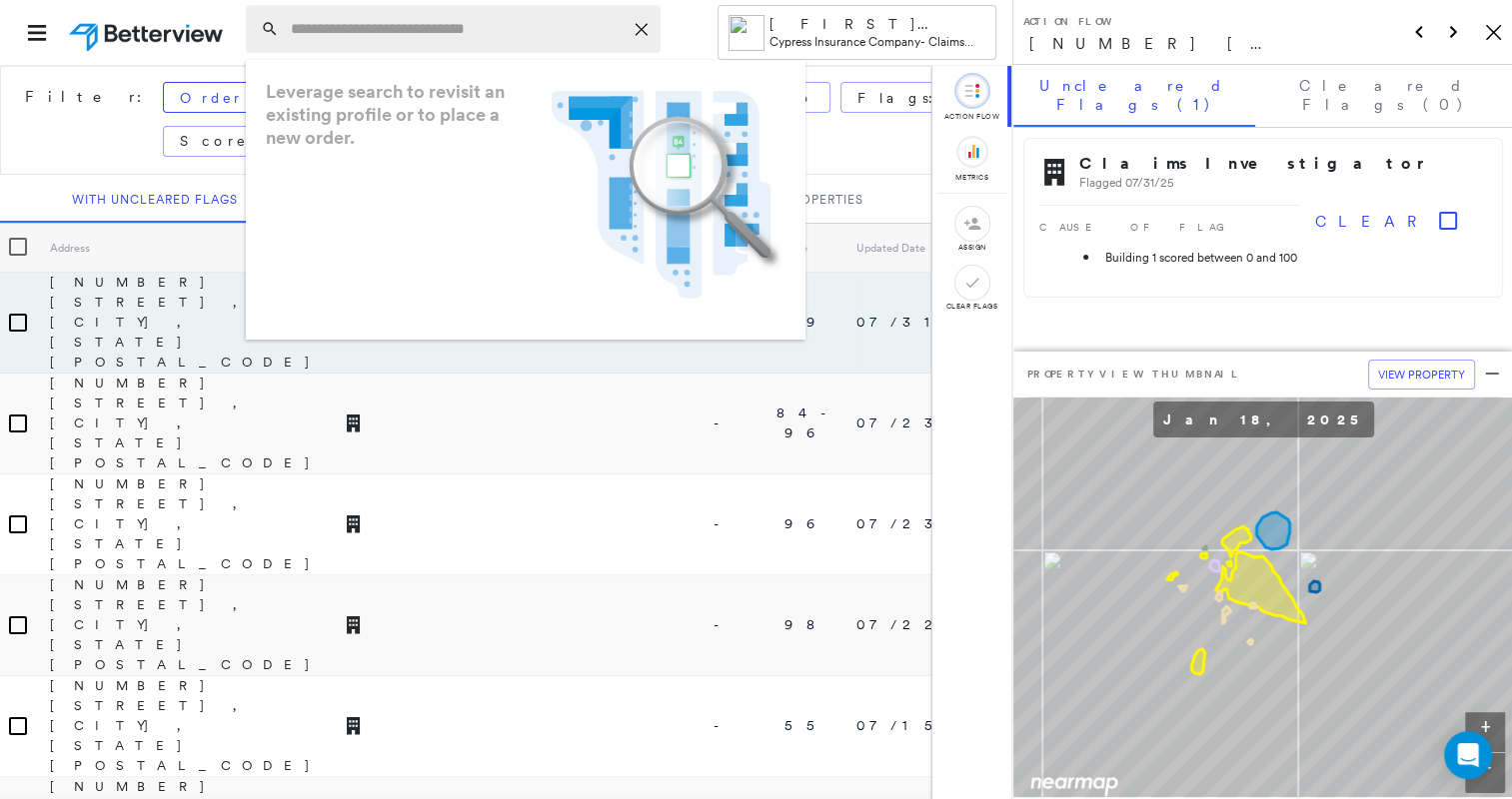 paste on "**********" 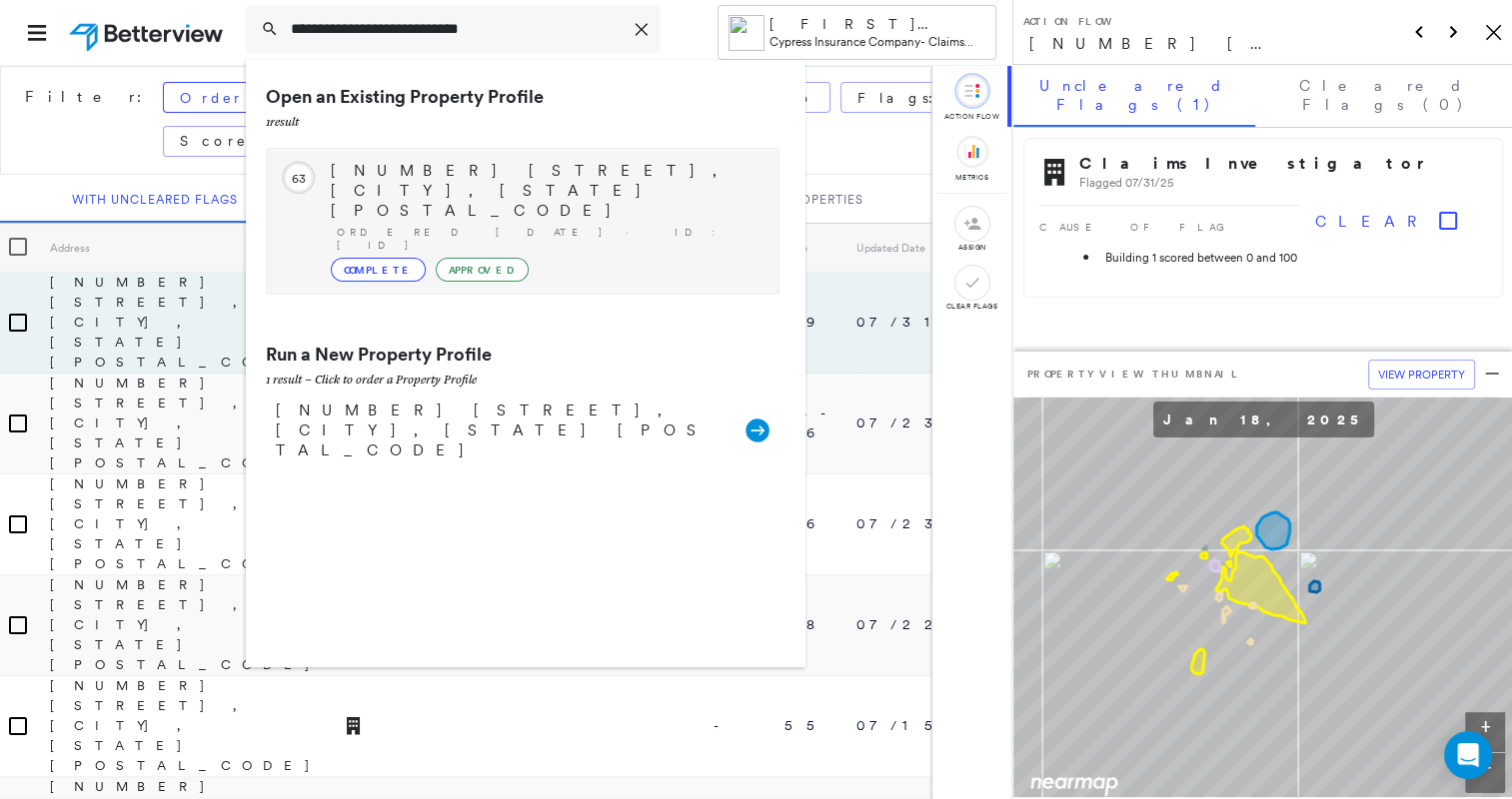 type on "**********" 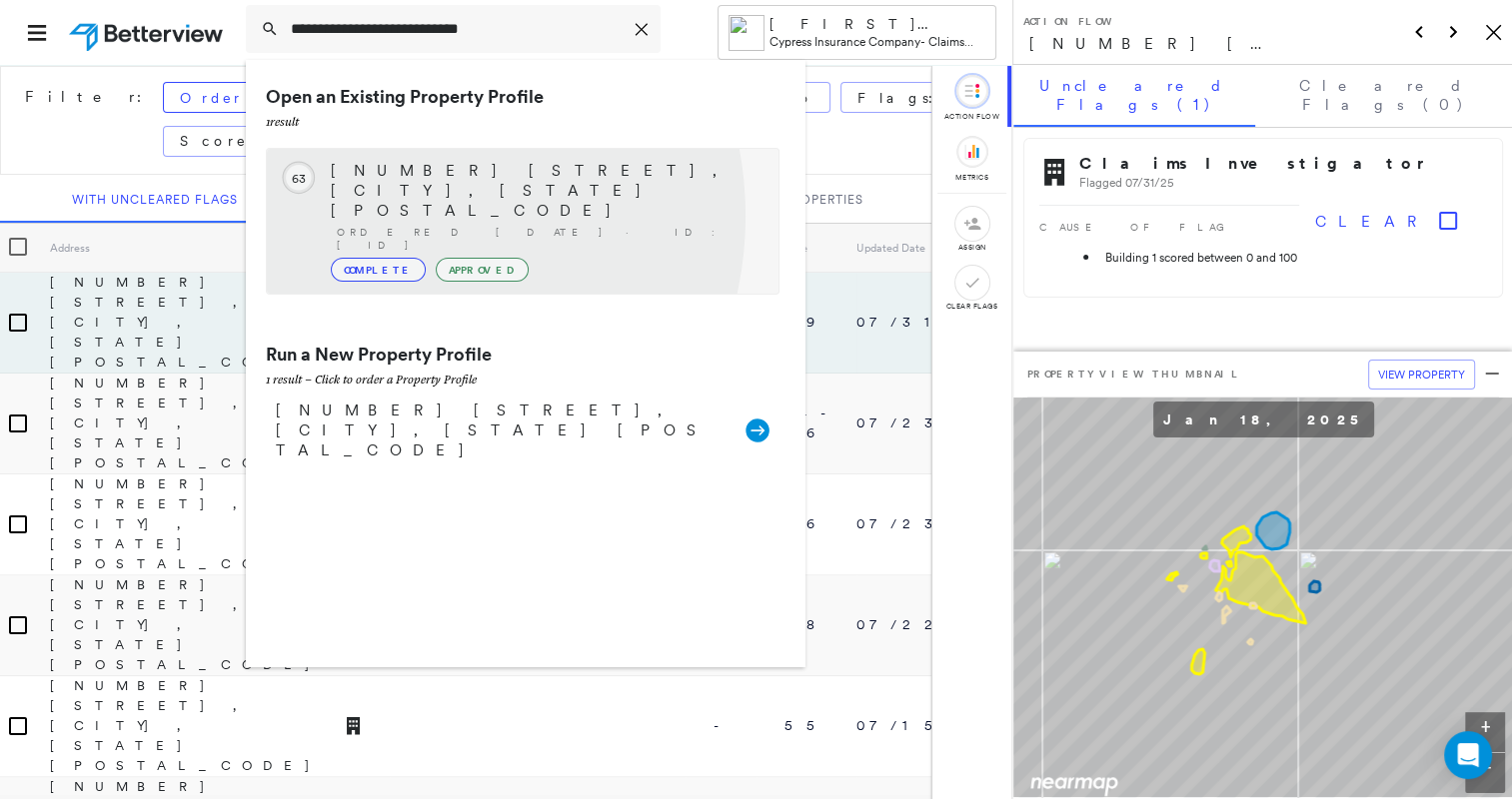 click on "Complete" at bounding box center [378, 270] 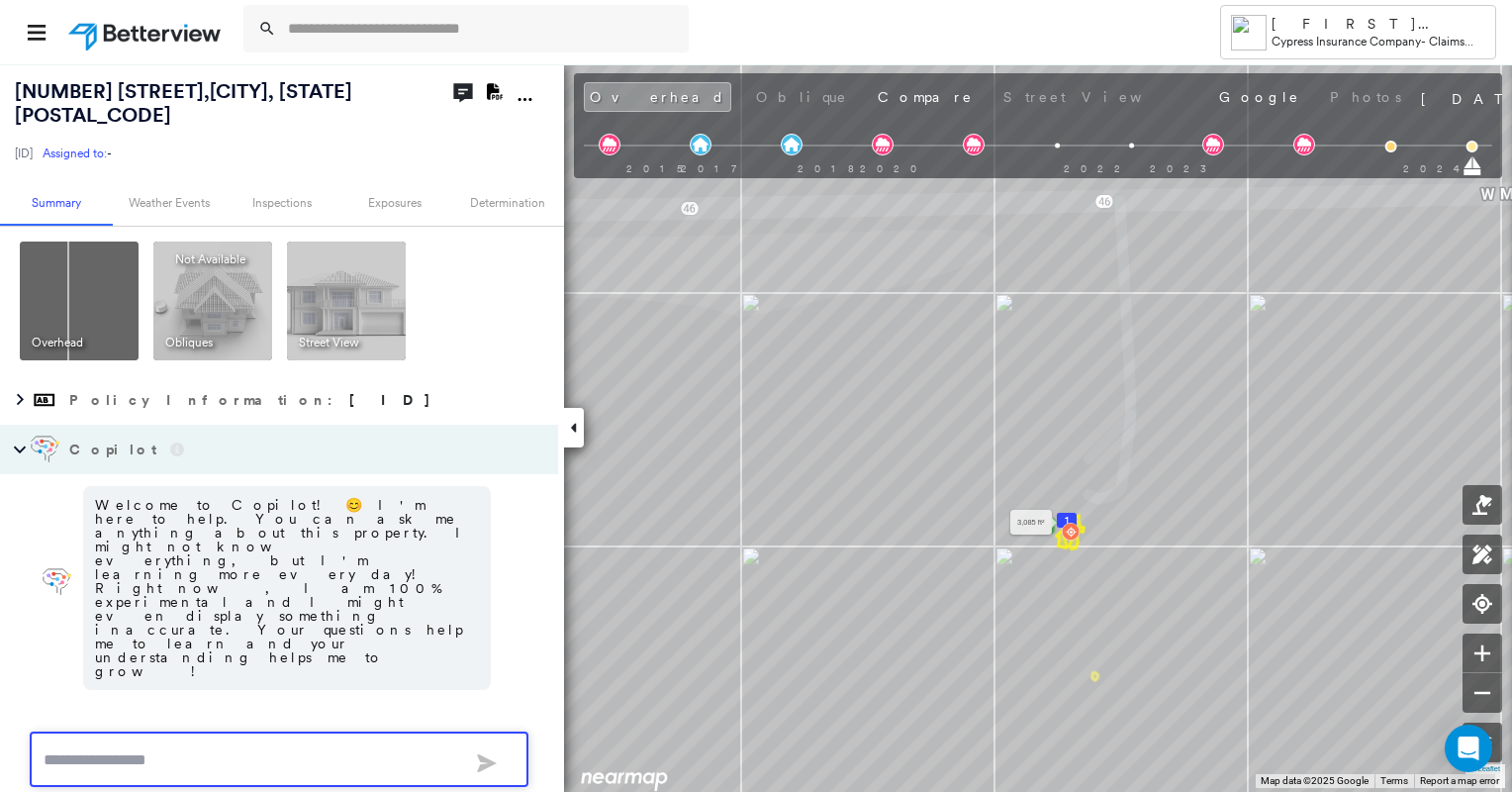 click 